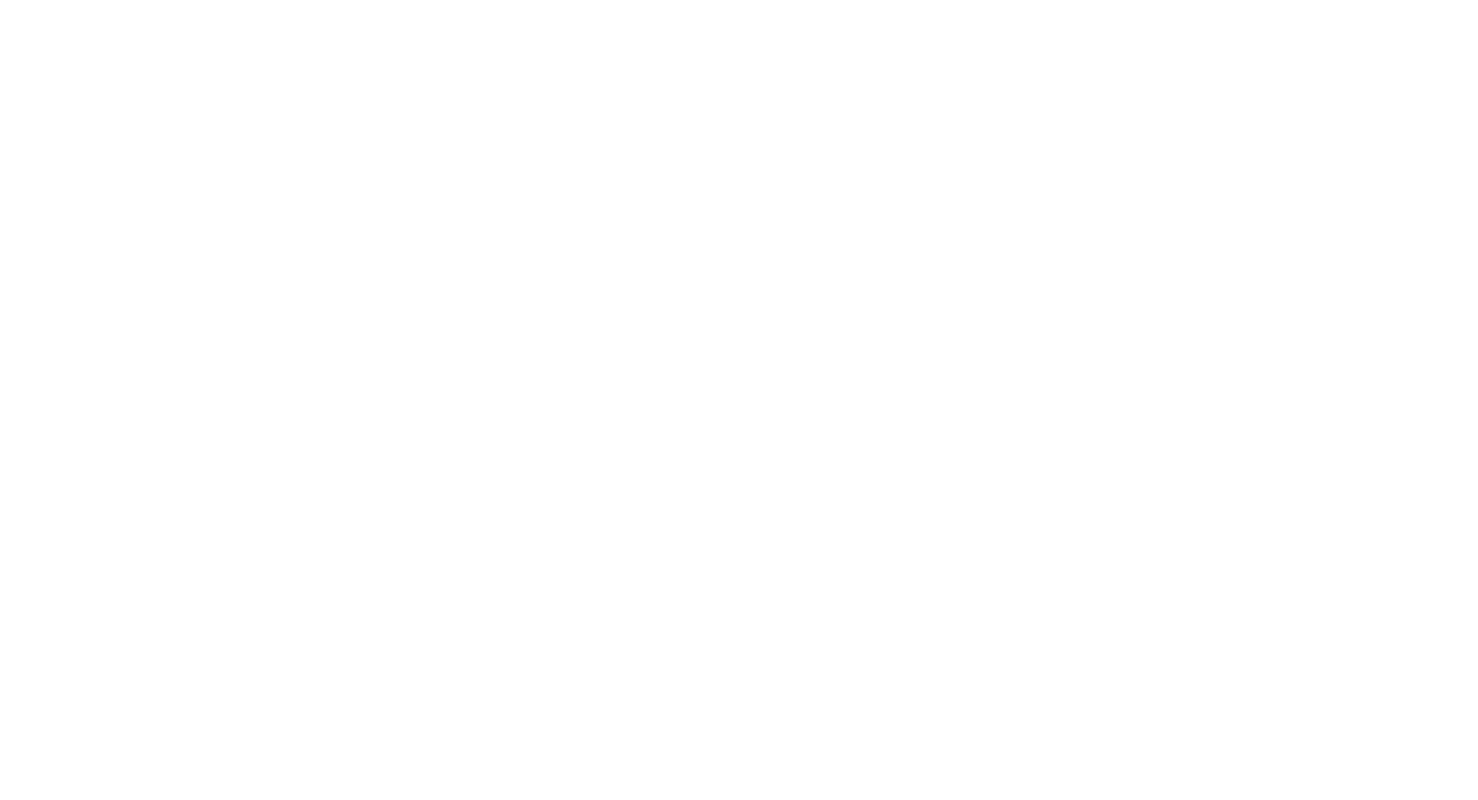 scroll, scrollTop: 0, scrollLeft: 0, axis: both 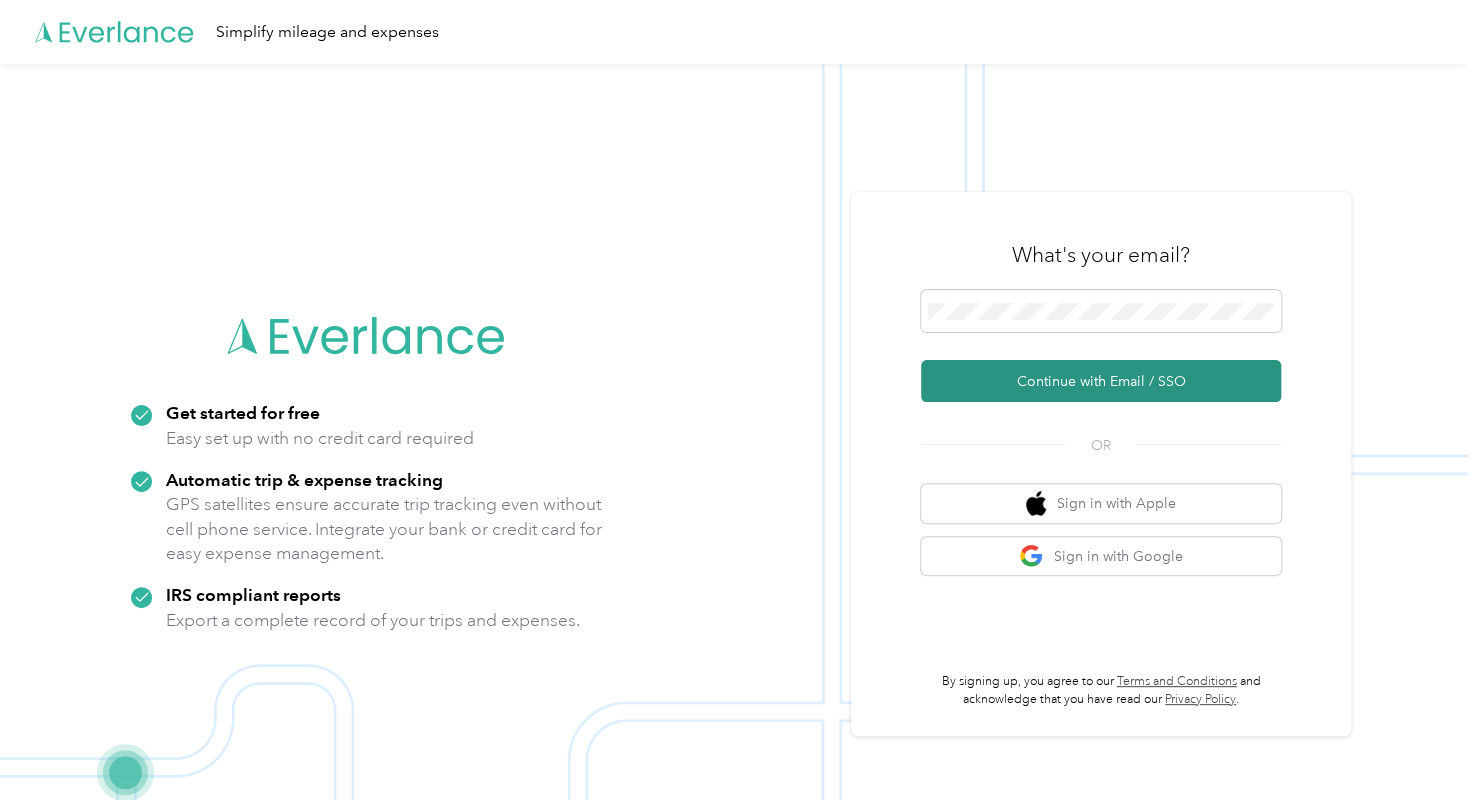 click on "Continue with Email / SSO" at bounding box center [1101, 381] 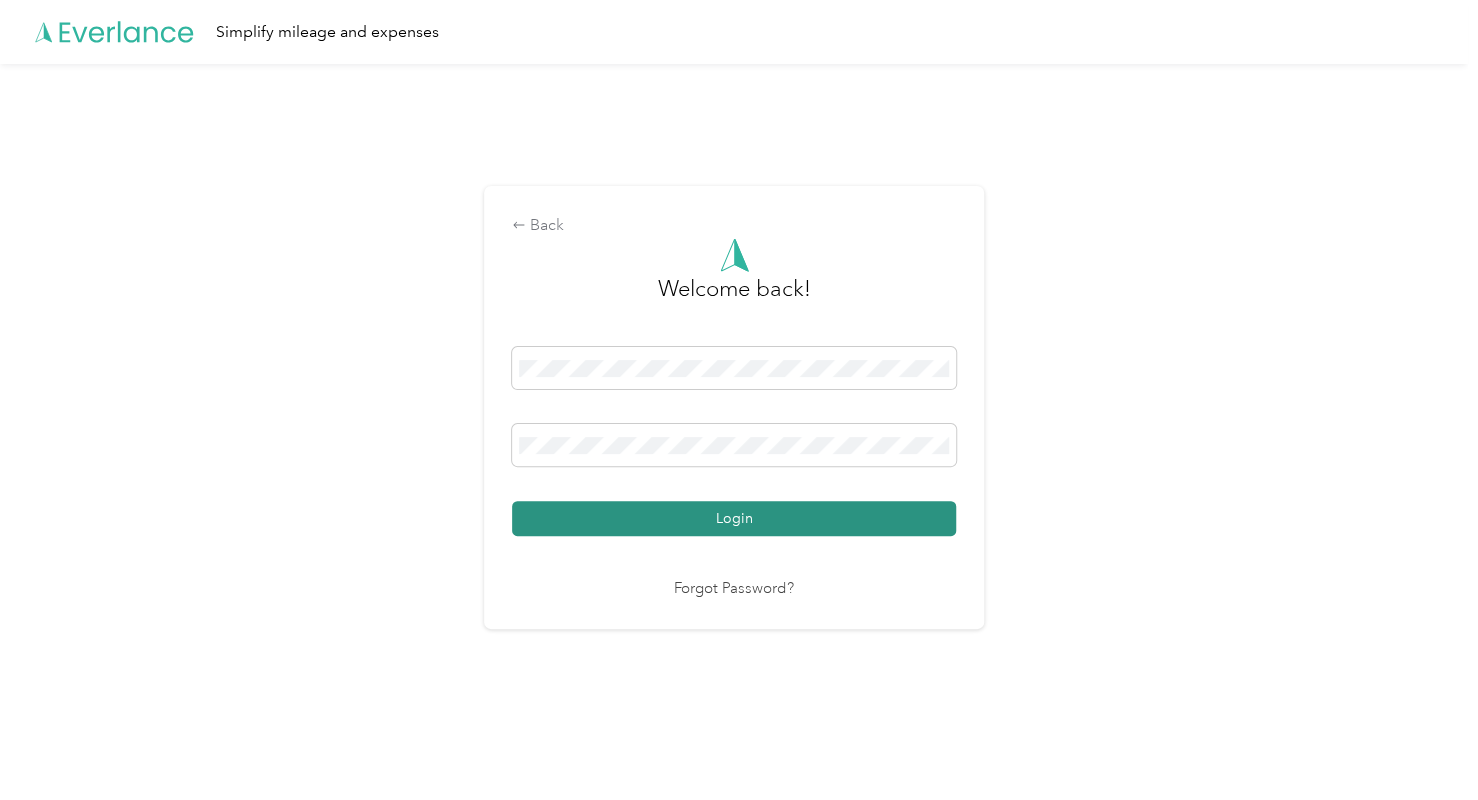 click on "Login" at bounding box center (734, 518) 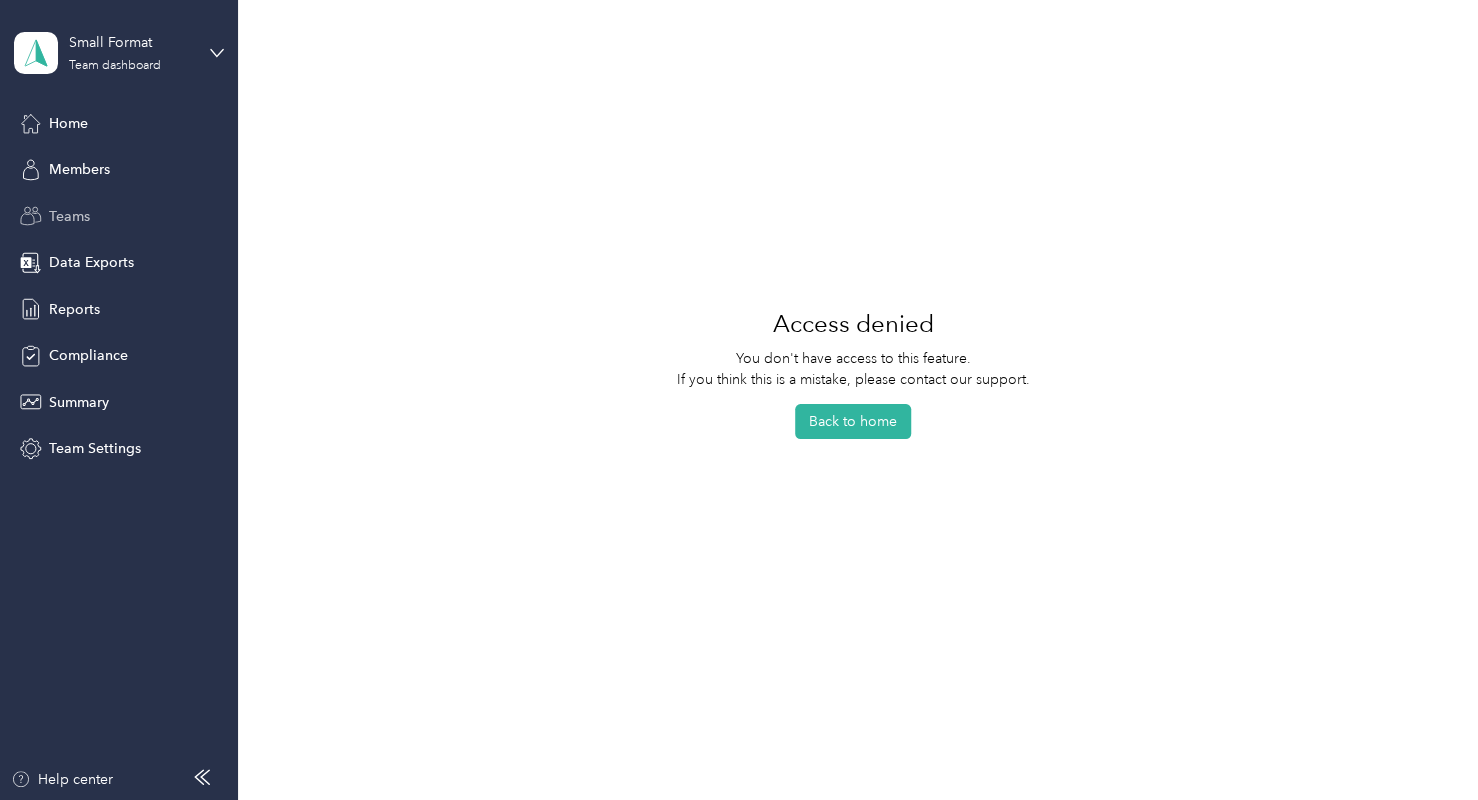click on "Teams" at bounding box center (119, 216) 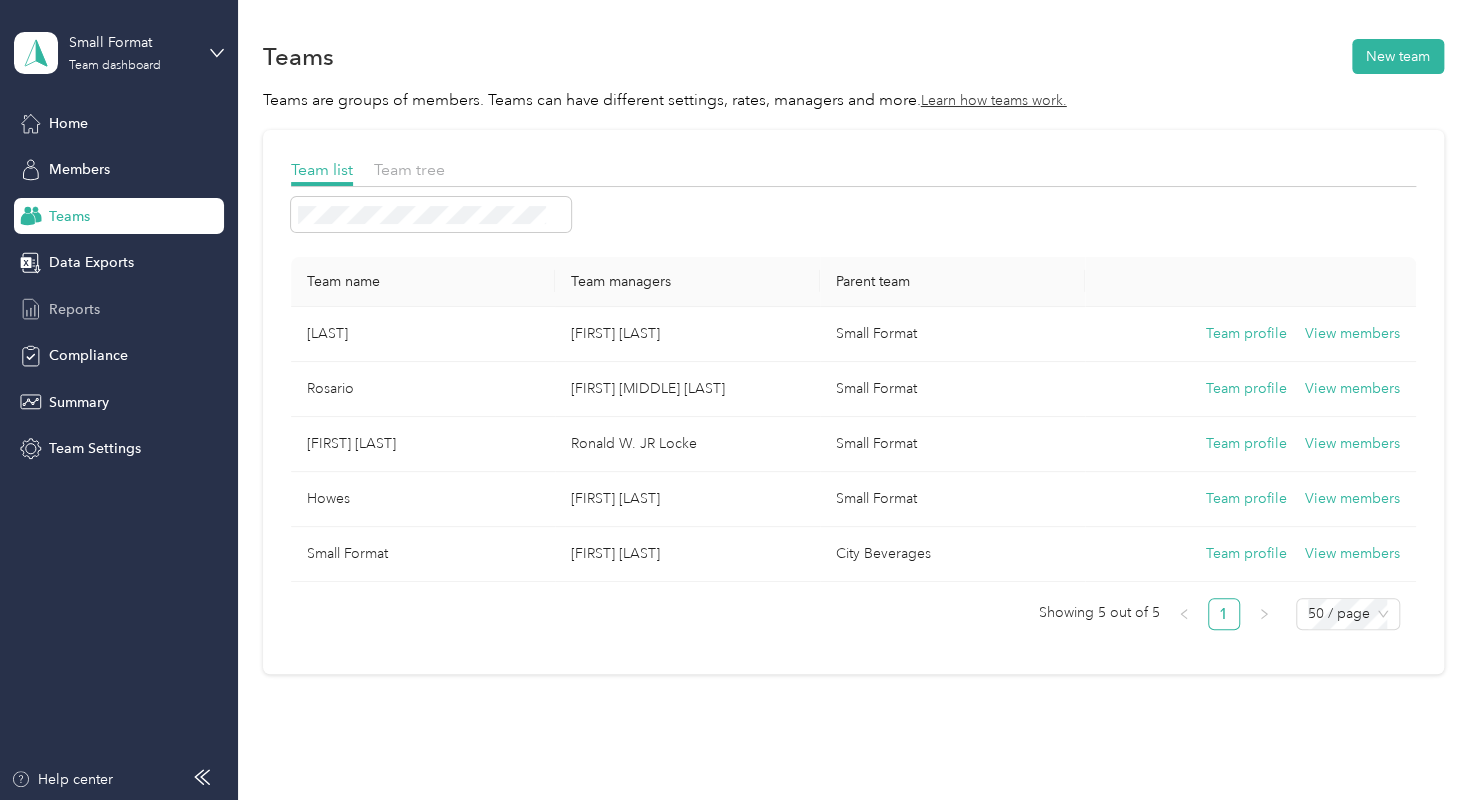 click on "Reports" at bounding box center [119, 309] 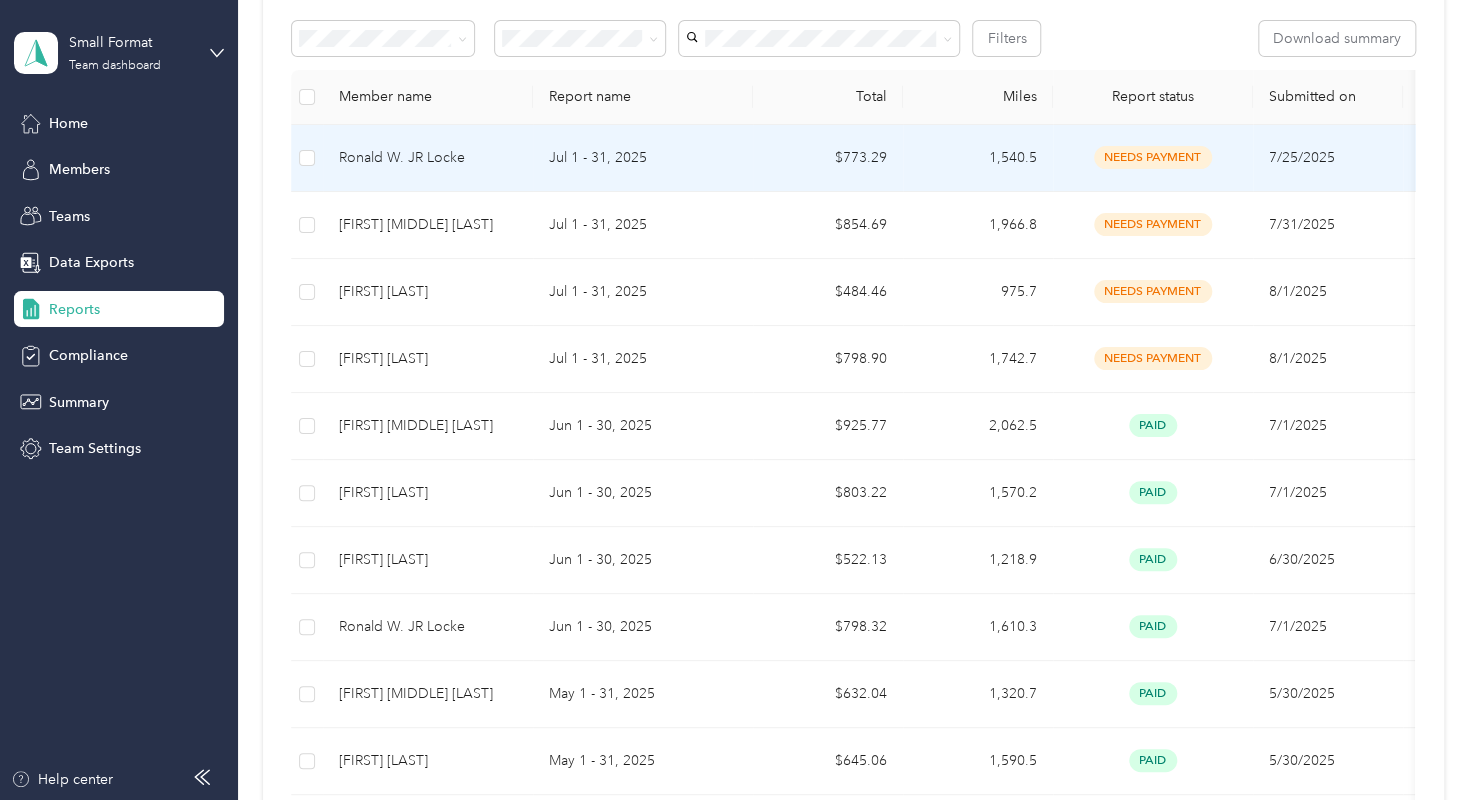 scroll, scrollTop: 433, scrollLeft: 0, axis: vertical 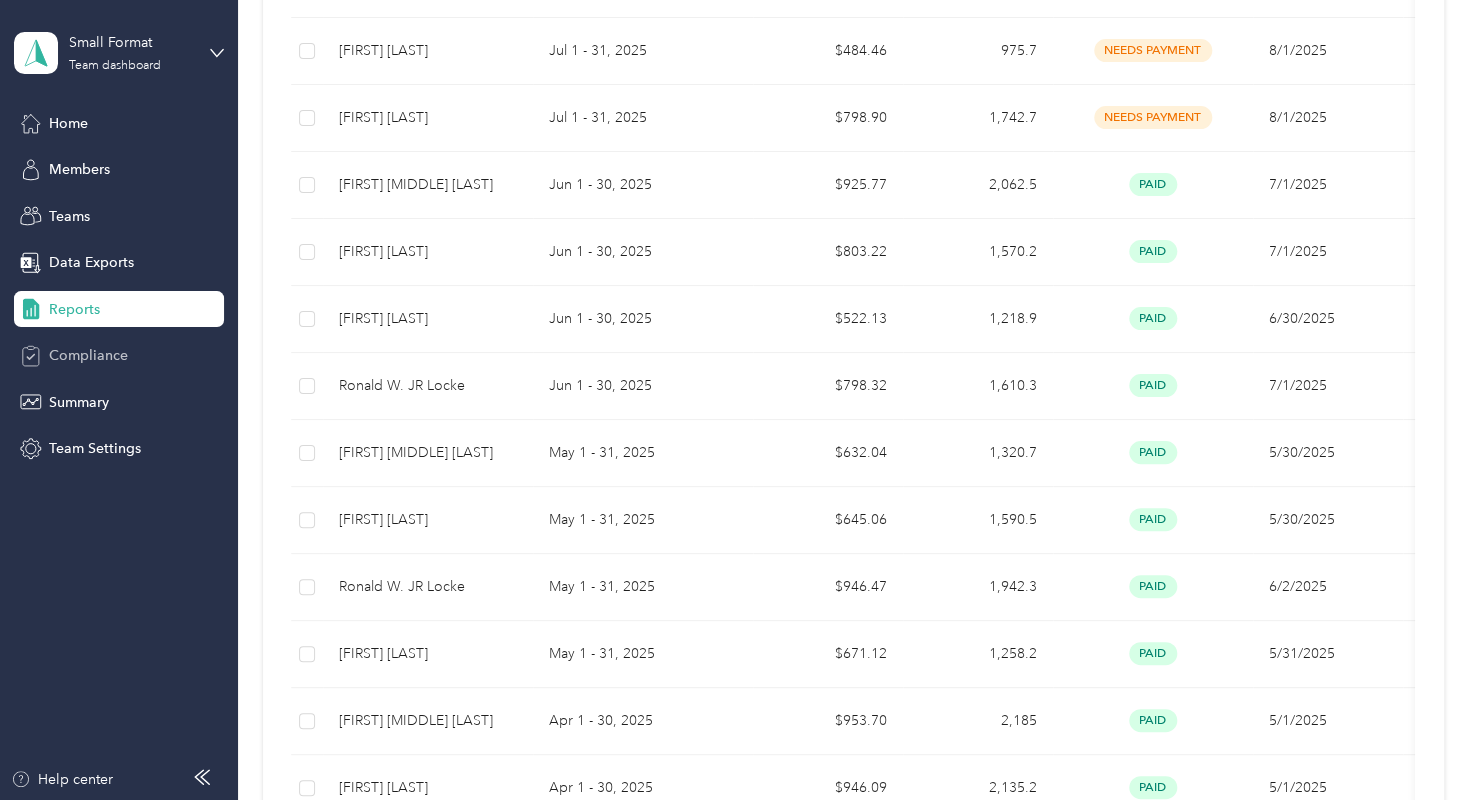 click on "Compliance" at bounding box center [88, 355] 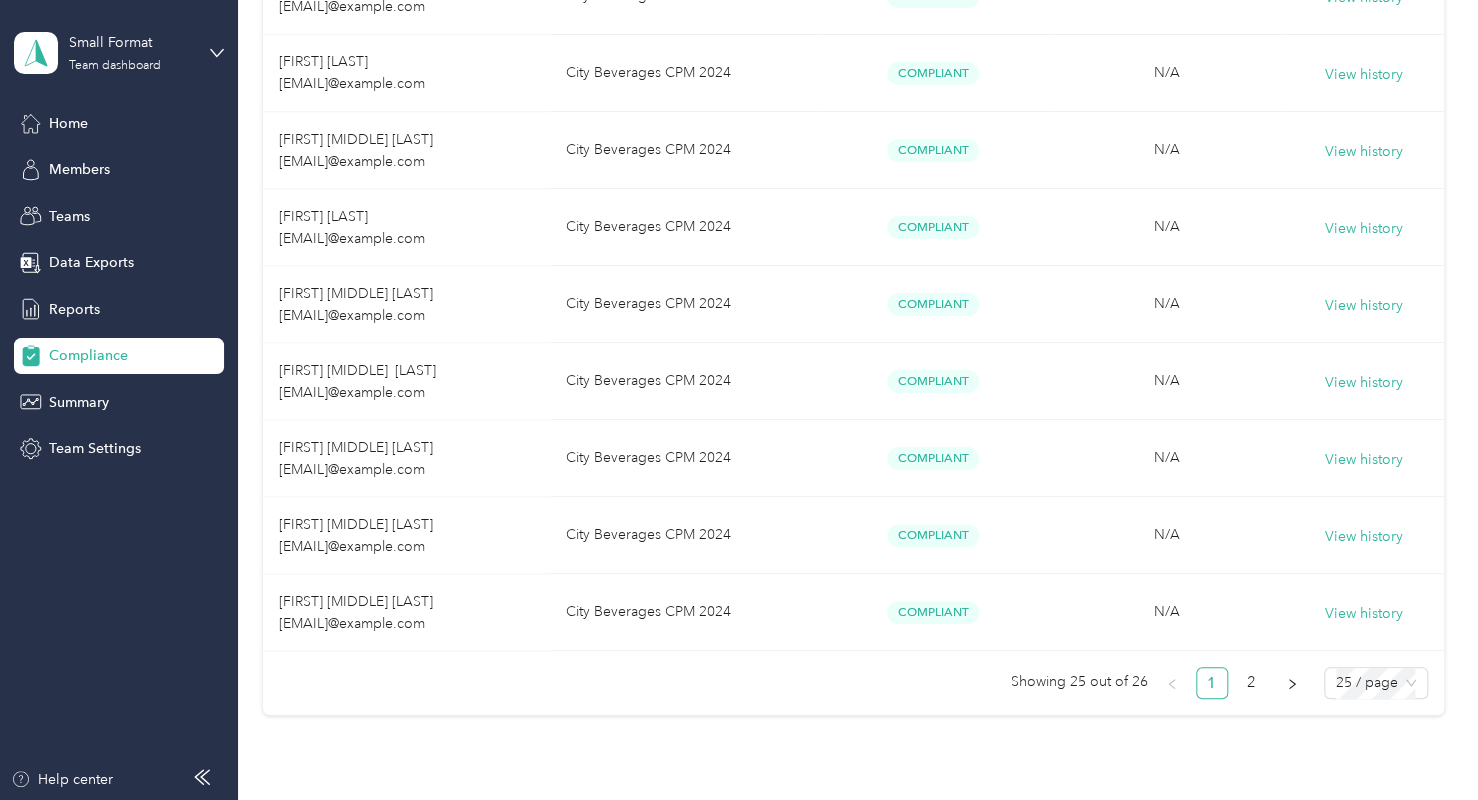 scroll, scrollTop: 1836, scrollLeft: 0, axis: vertical 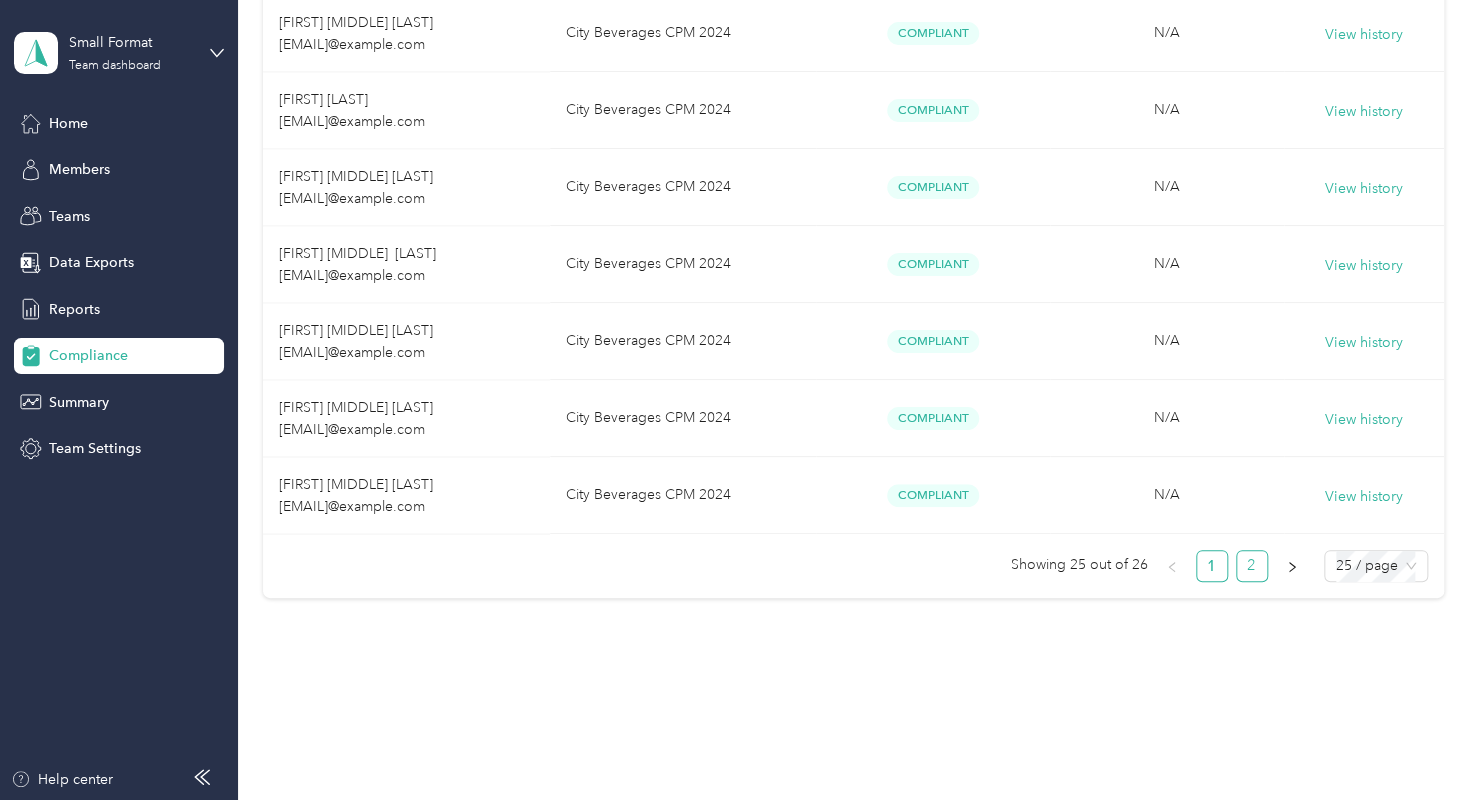 click on "2" at bounding box center [1252, 566] 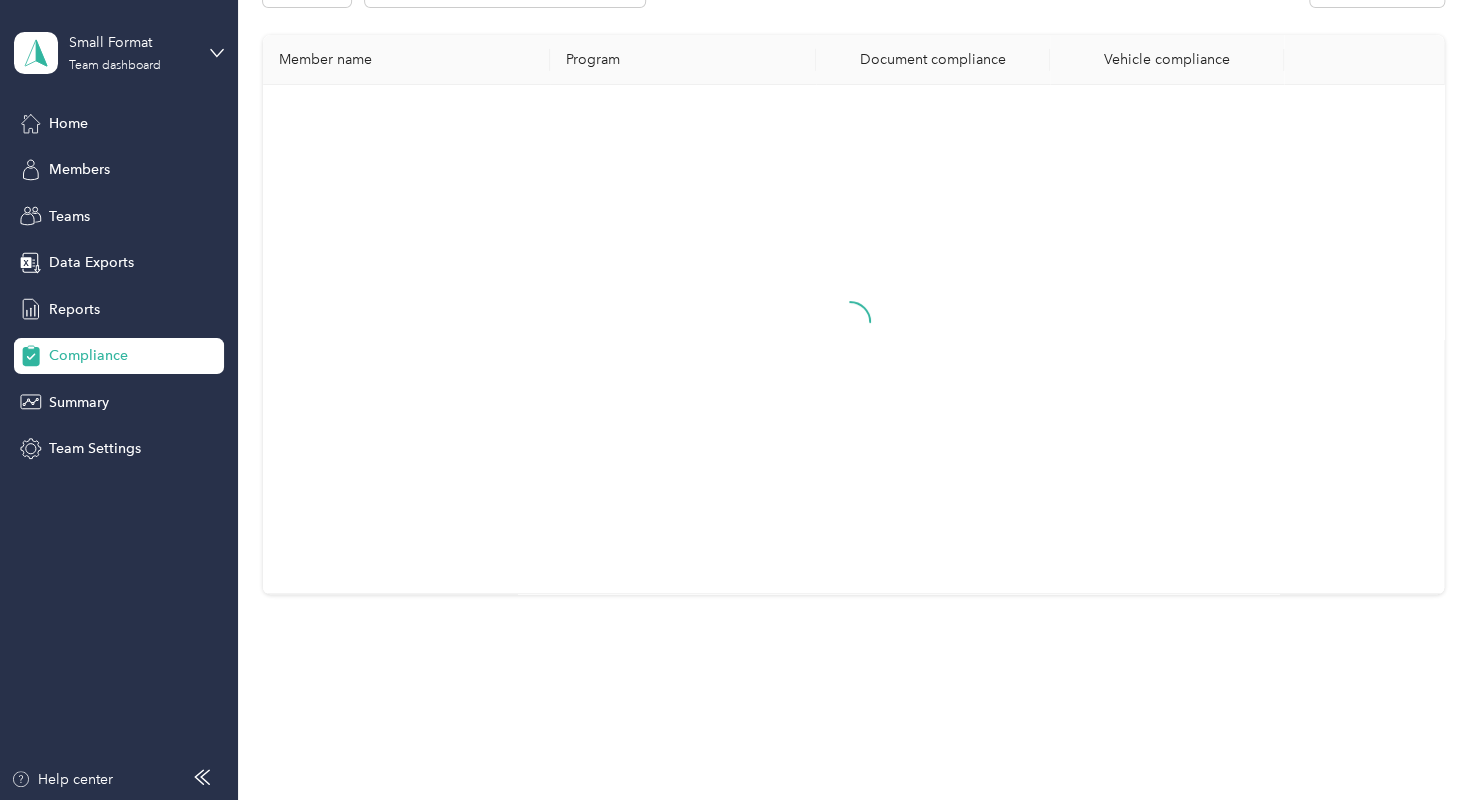 scroll, scrollTop: 0, scrollLeft: 0, axis: both 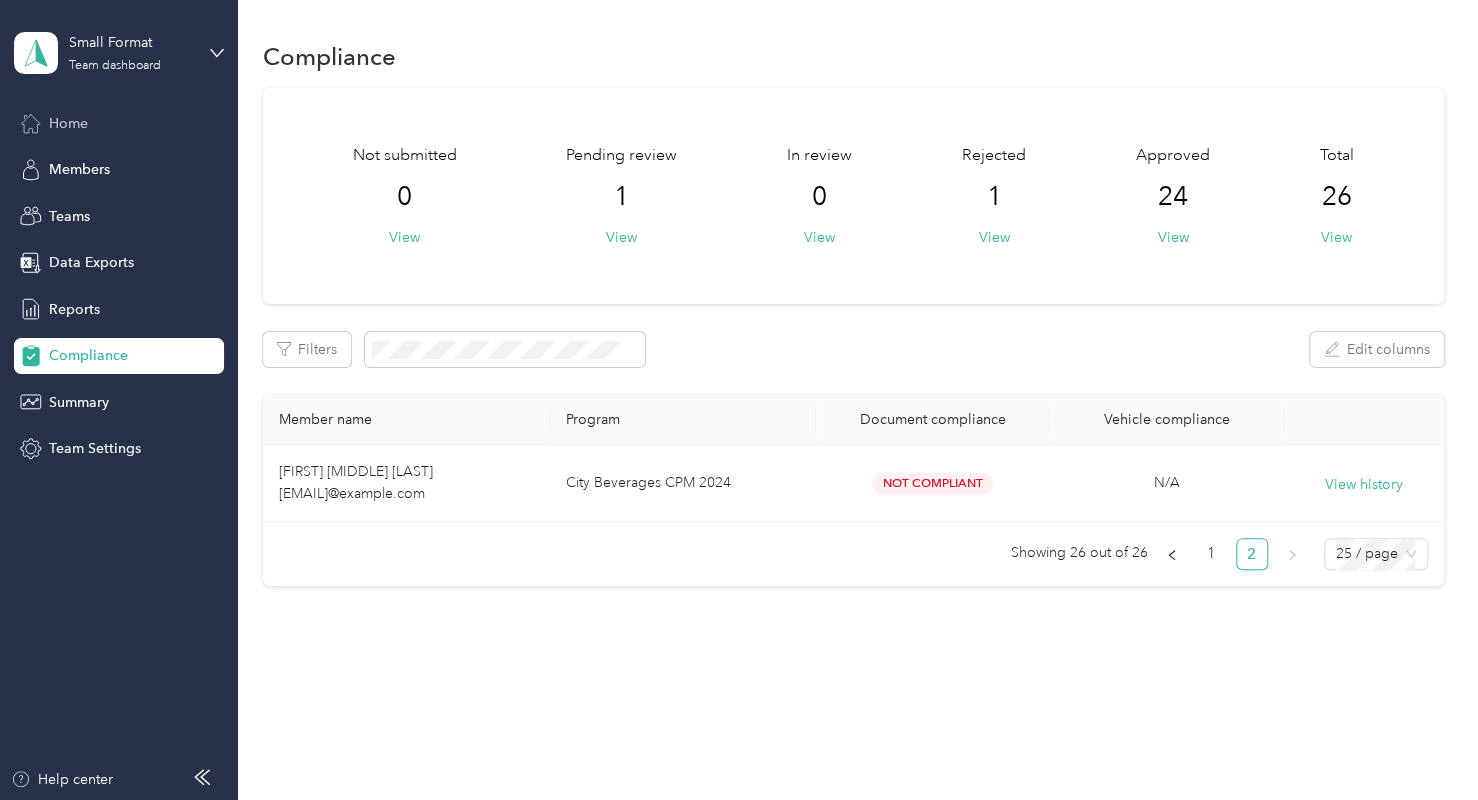 click on "Home" at bounding box center [119, 123] 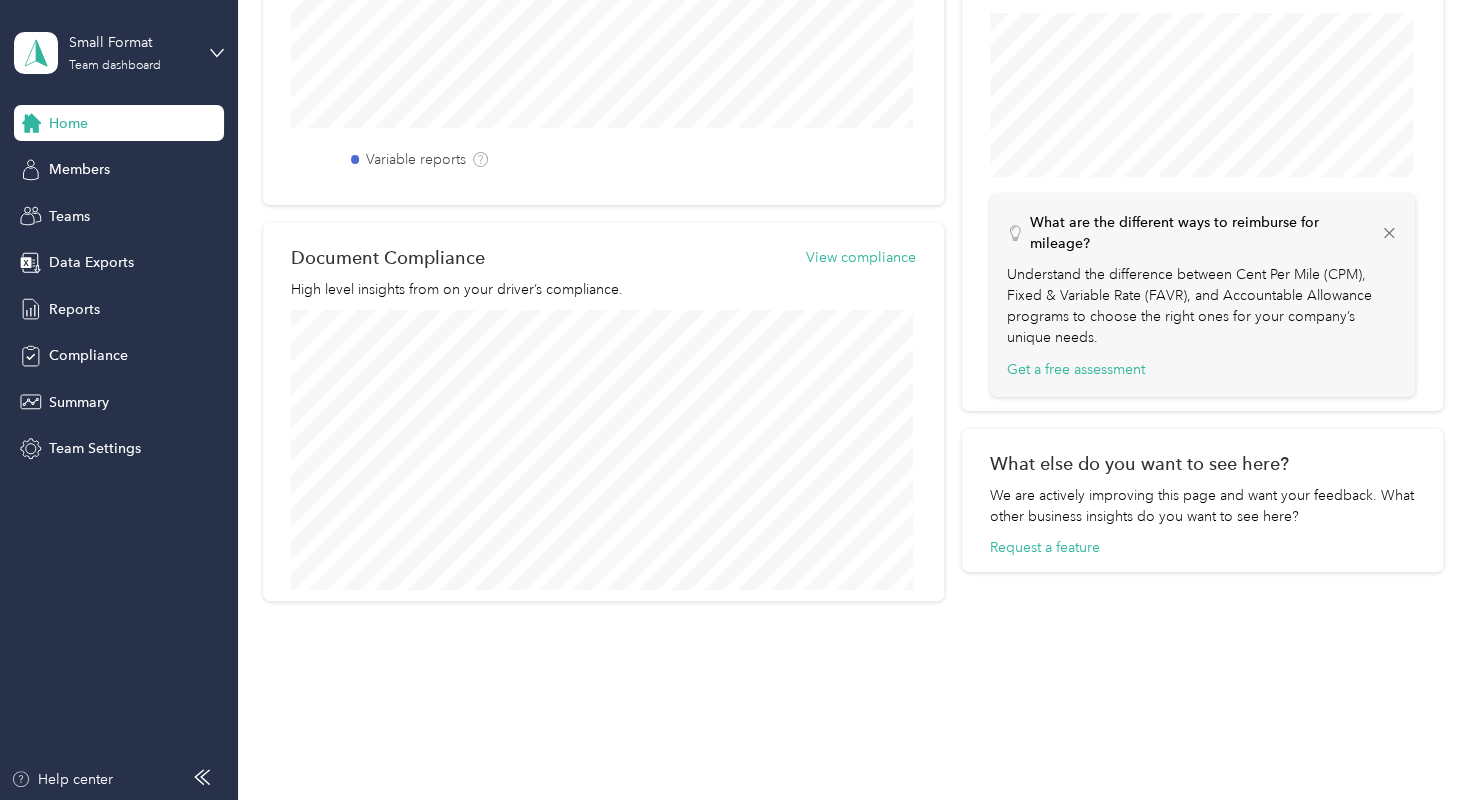 scroll, scrollTop: 760, scrollLeft: 0, axis: vertical 